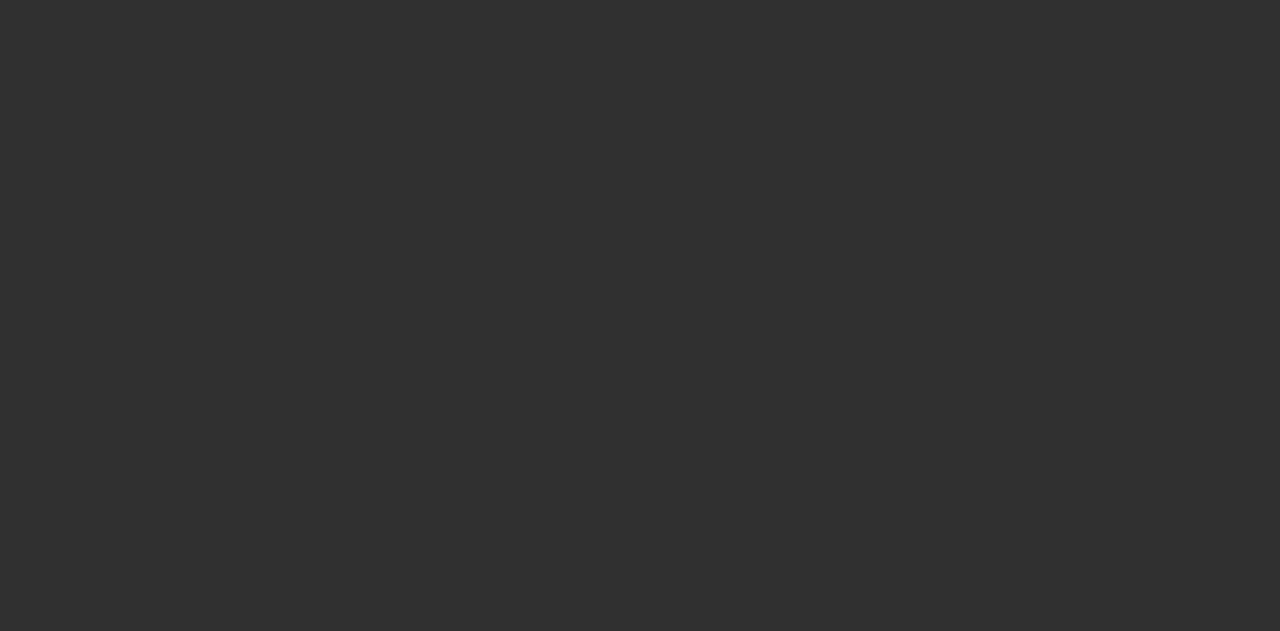 scroll, scrollTop: 0, scrollLeft: 0, axis: both 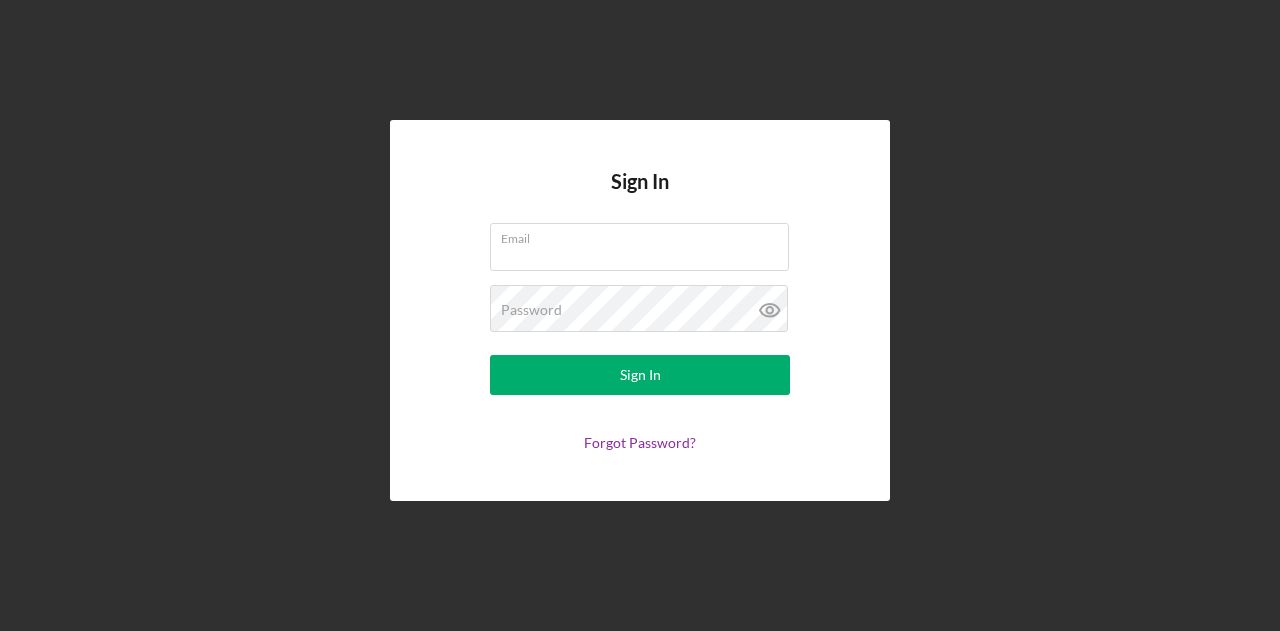 type on "[EMAIL]" 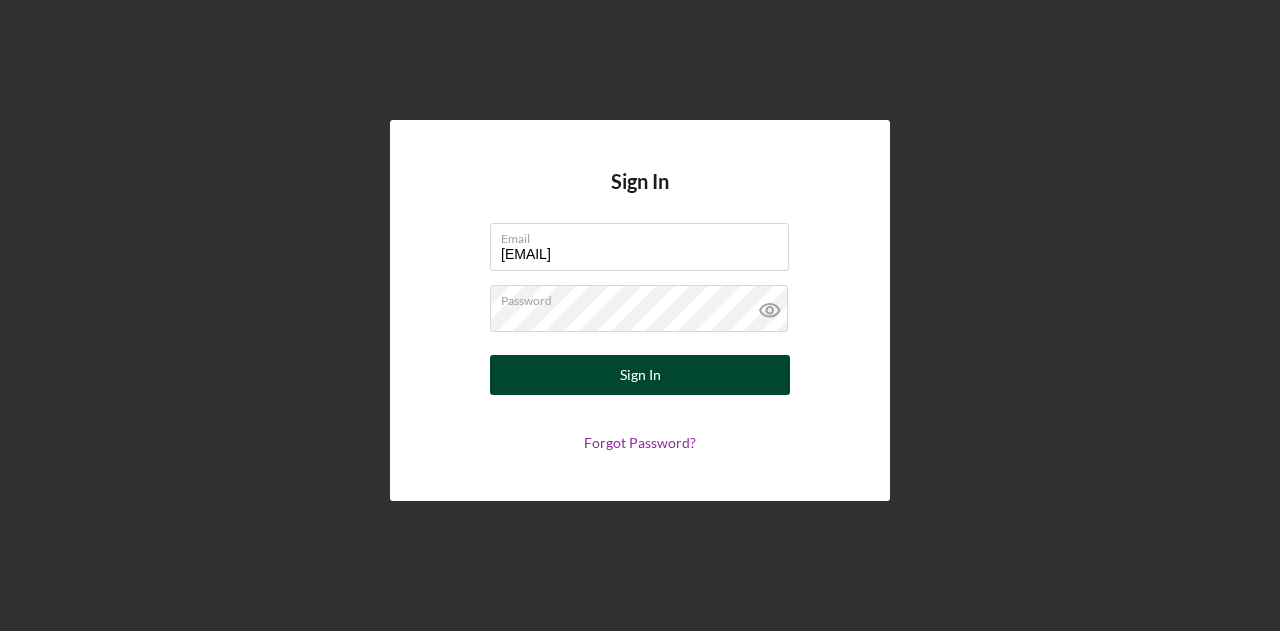 click on "Sign In" at bounding box center (640, 375) 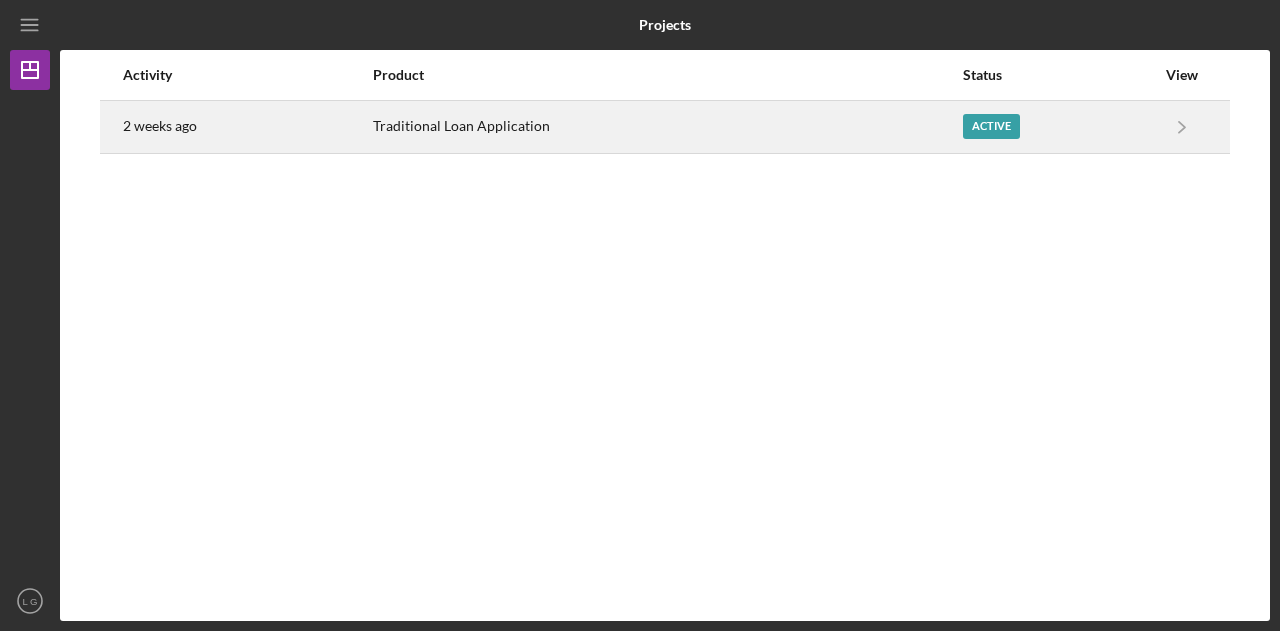 click on "Traditional Loan Application" at bounding box center (666, 127) 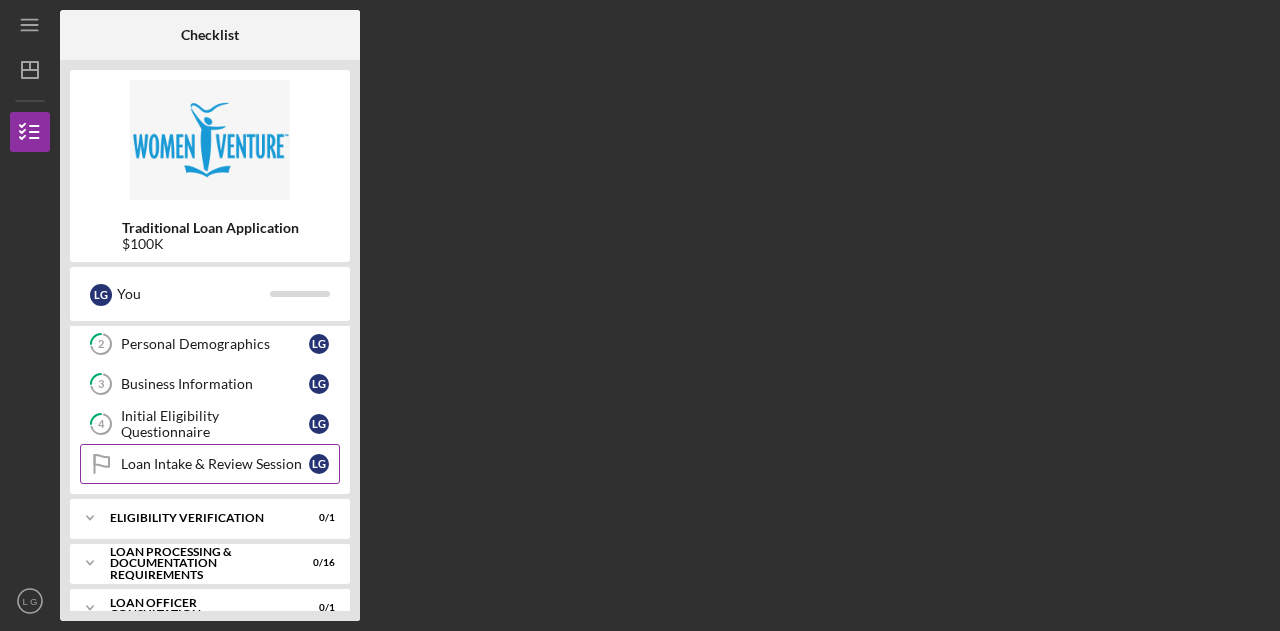 scroll, scrollTop: 85, scrollLeft: 0, axis: vertical 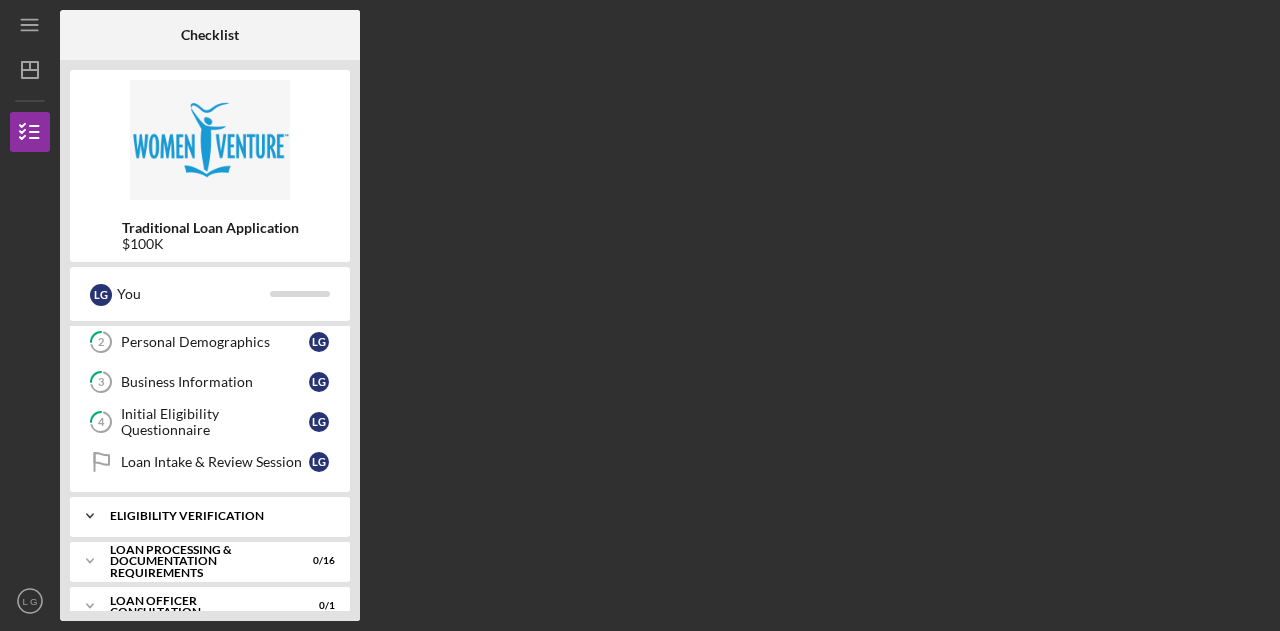 click on "Icon/Expander Eligibility Verification 0 / 1" at bounding box center (210, 516) 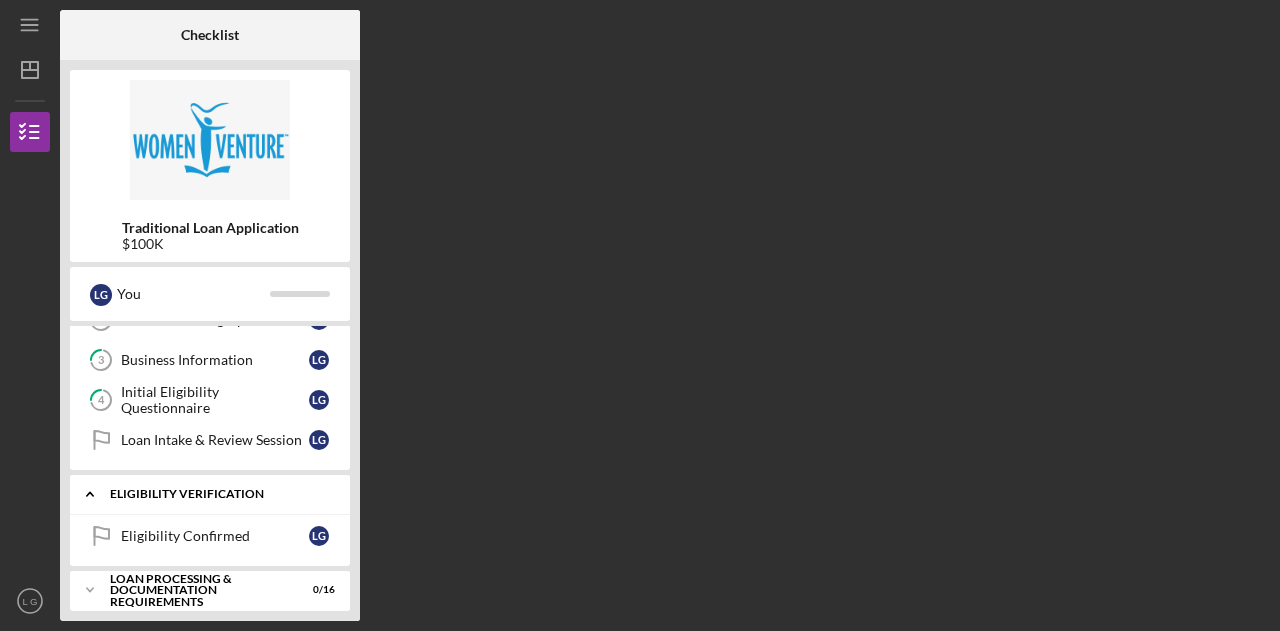 scroll, scrollTop: 109, scrollLeft: 0, axis: vertical 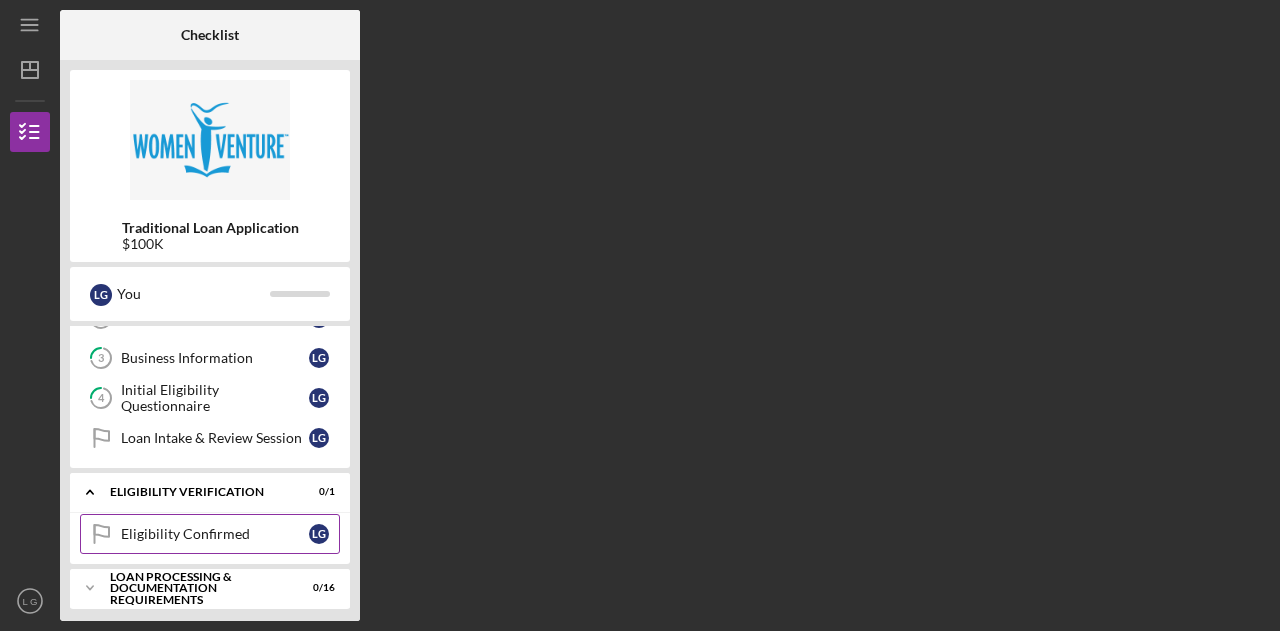 click on "Eligibility Confirmed" at bounding box center (215, 534) 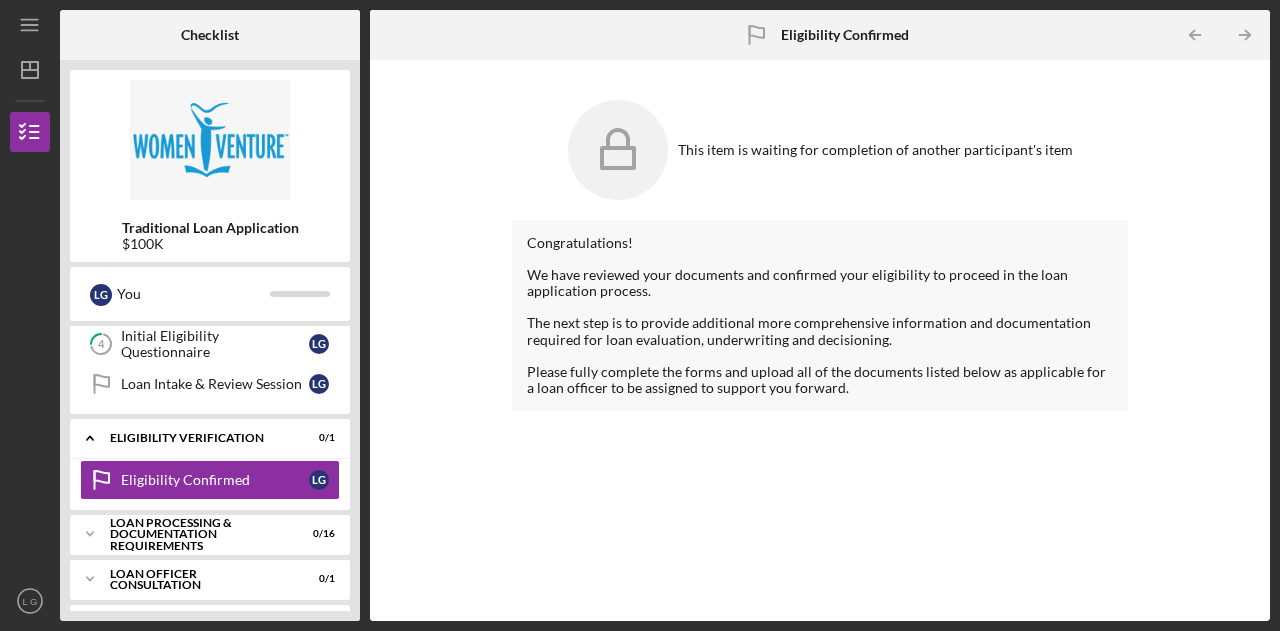 scroll, scrollTop: 202, scrollLeft: 0, axis: vertical 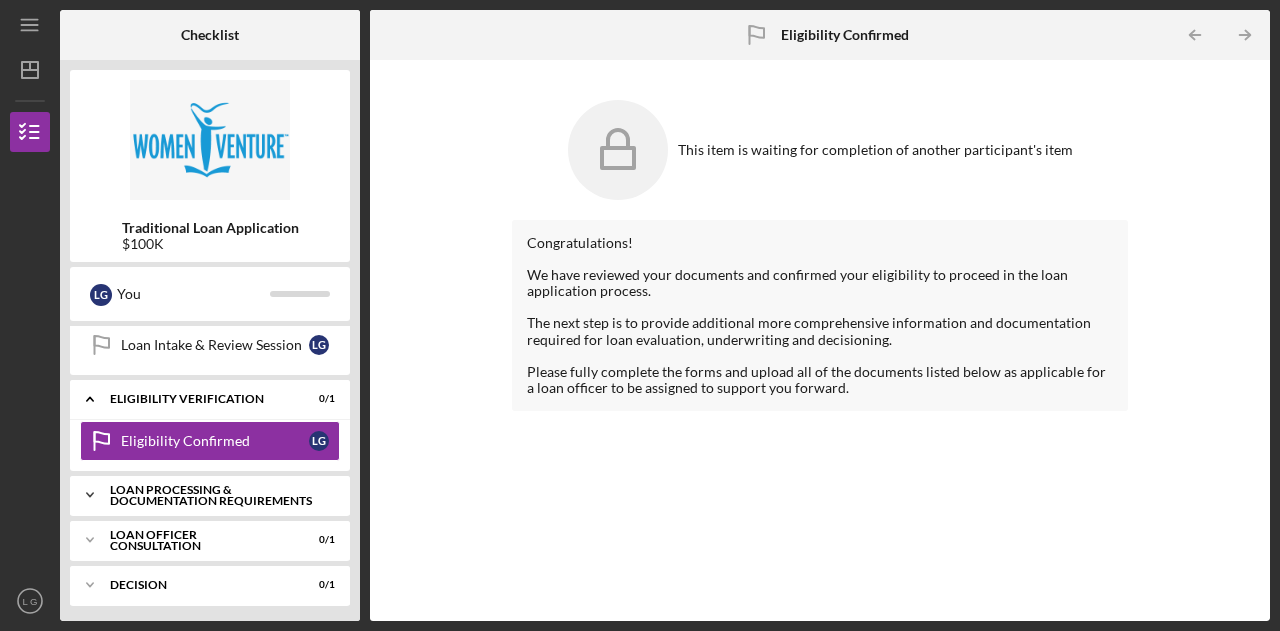 click 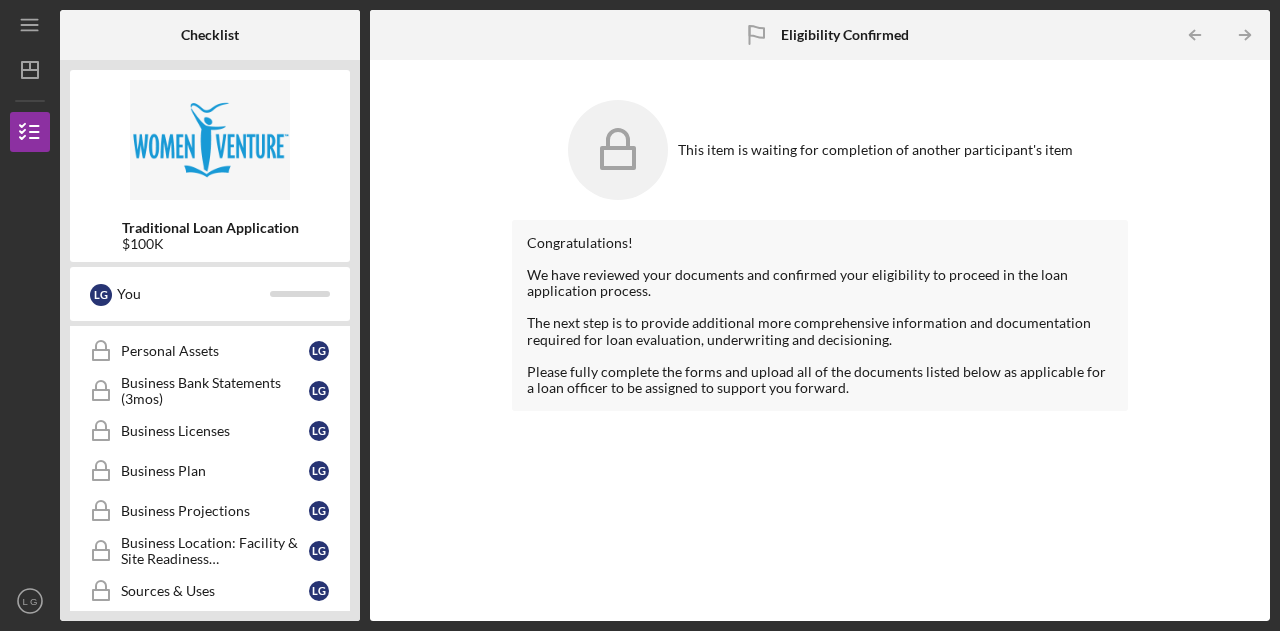 scroll, scrollTop: 842, scrollLeft: 0, axis: vertical 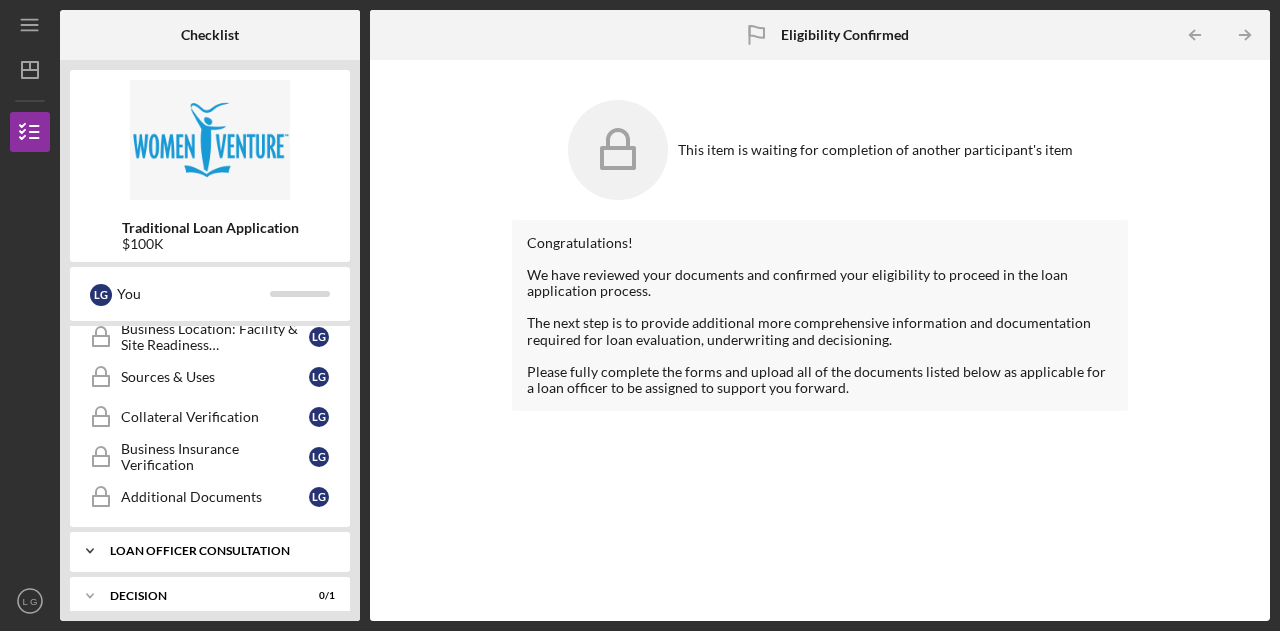 click 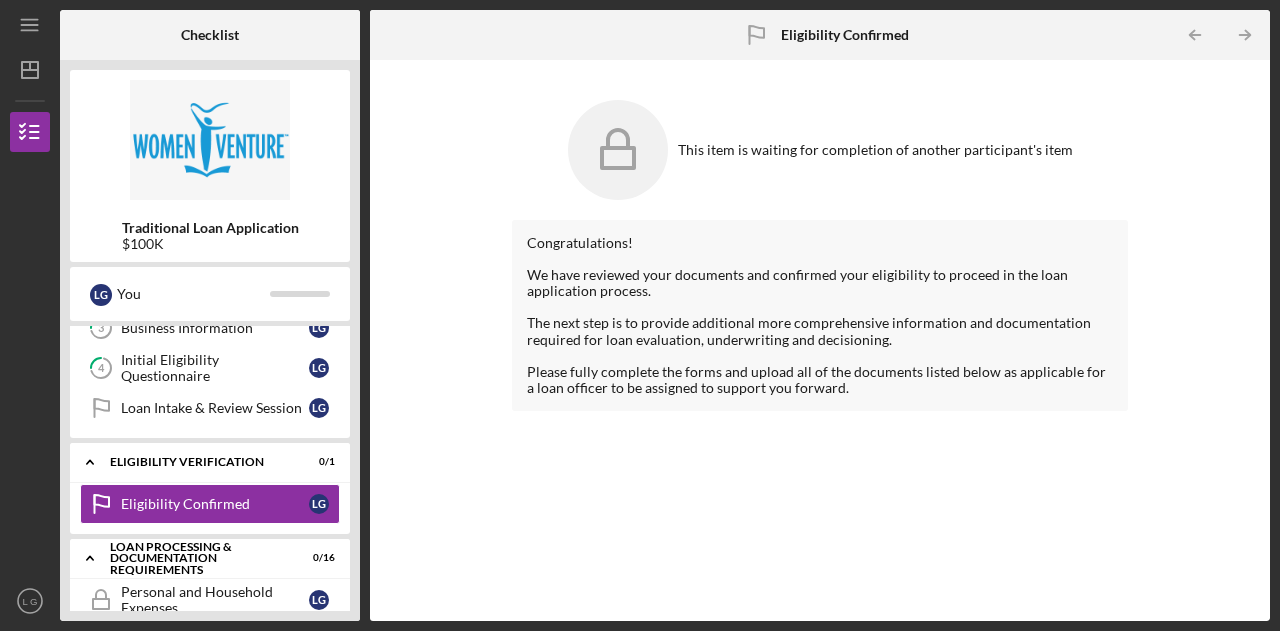 scroll, scrollTop: 0, scrollLeft: 0, axis: both 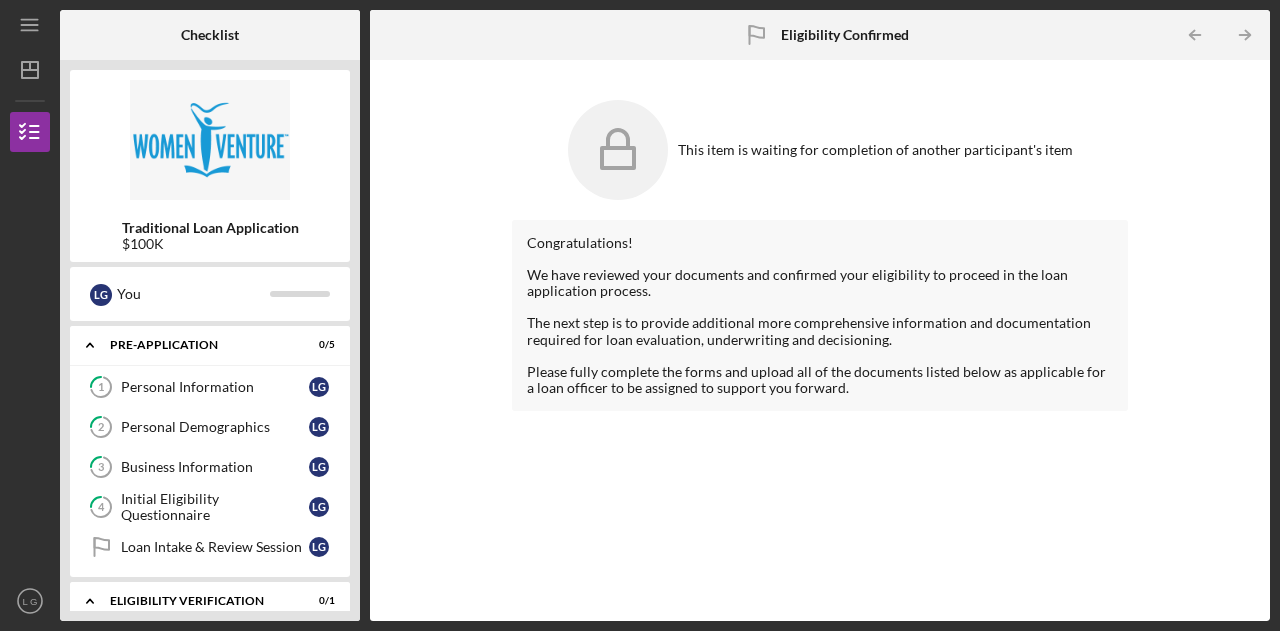 click on "Personal Information" at bounding box center [215, 387] 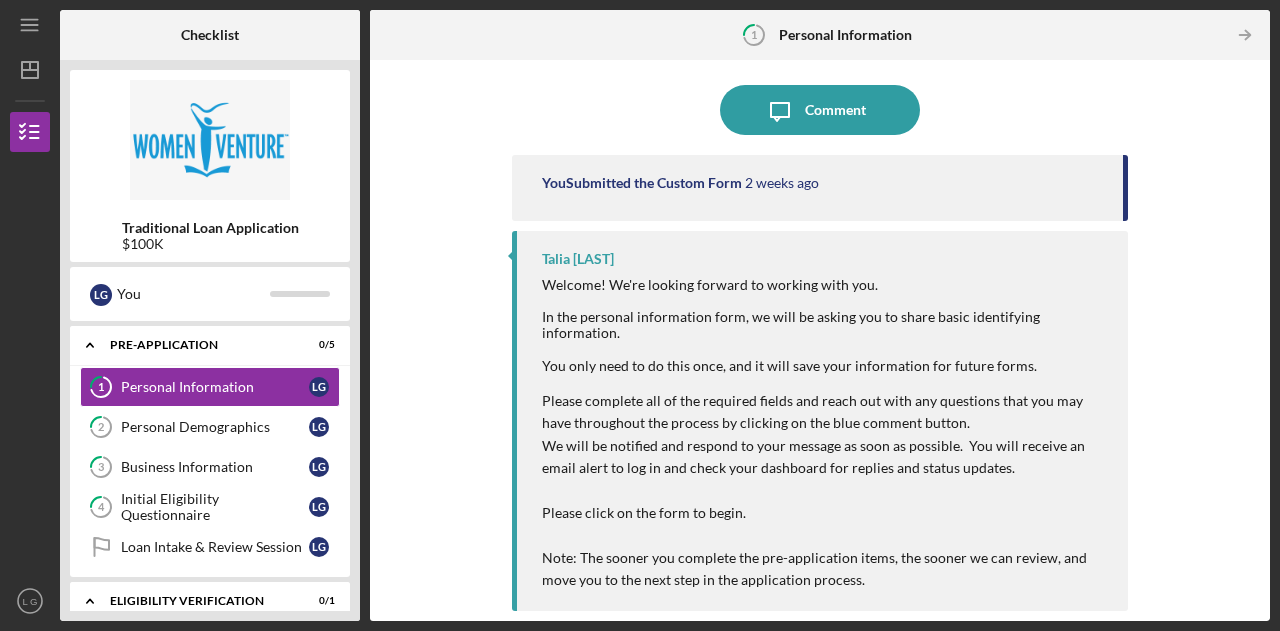 scroll, scrollTop: 0, scrollLeft: 0, axis: both 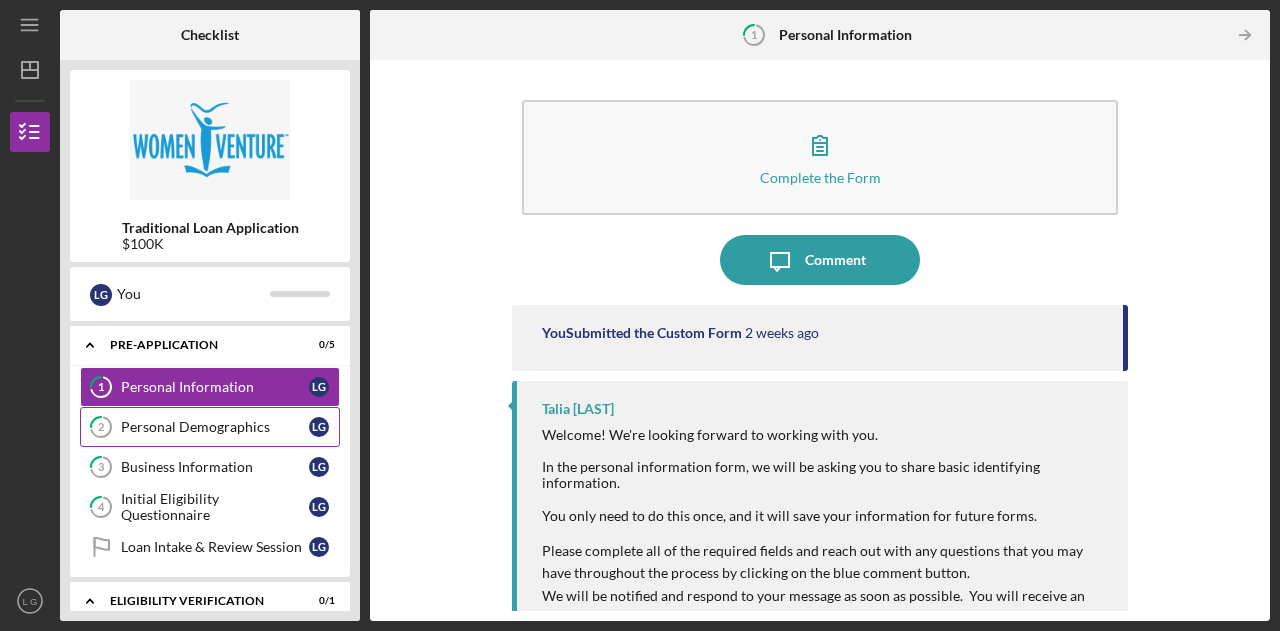 click on "Personal Demographics" at bounding box center [215, 427] 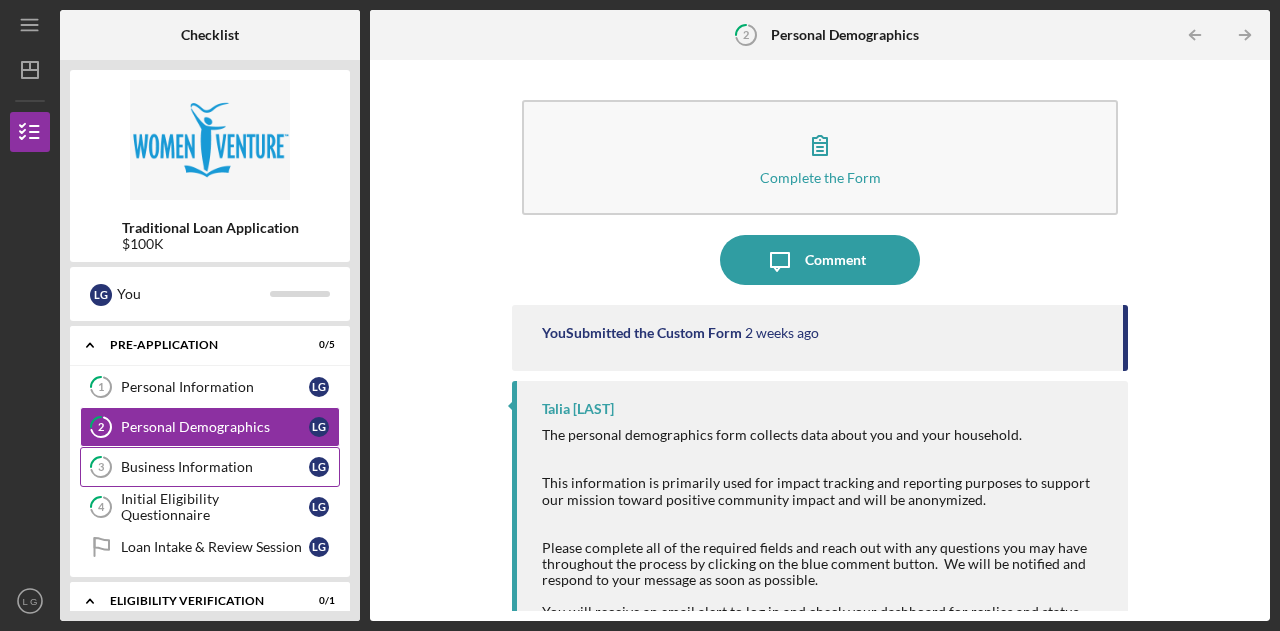 click on "Business Information" at bounding box center (215, 467) 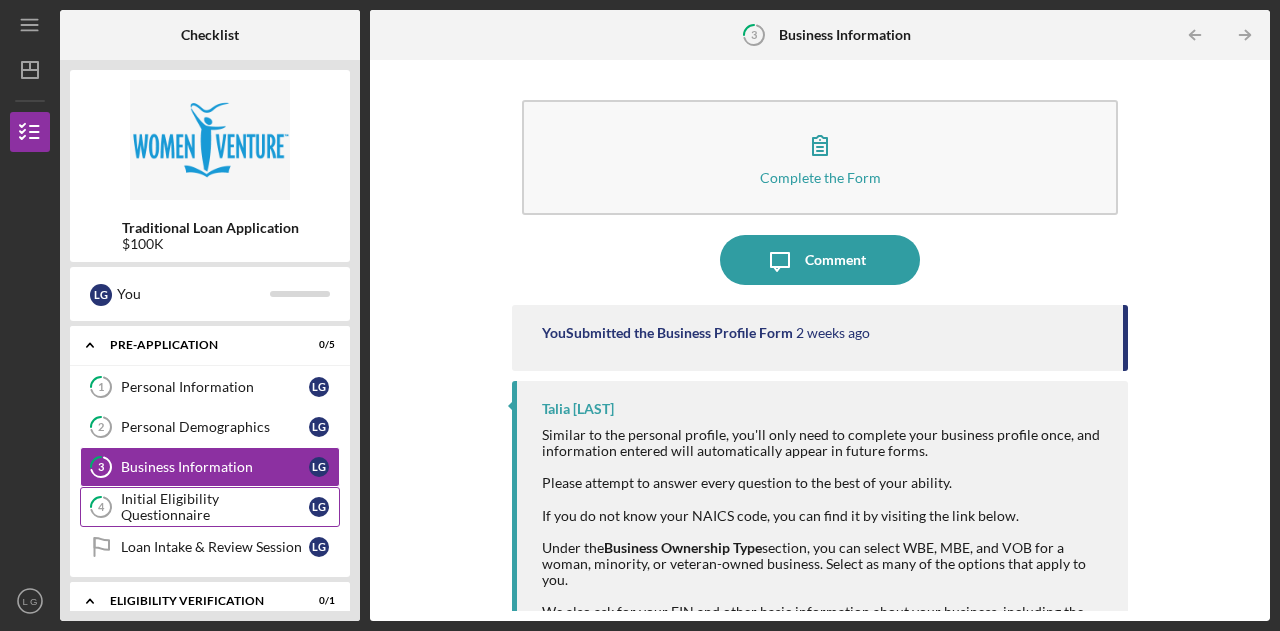 click on "Initial Eligibility Questionnaire" at bounding box center (215, 507) 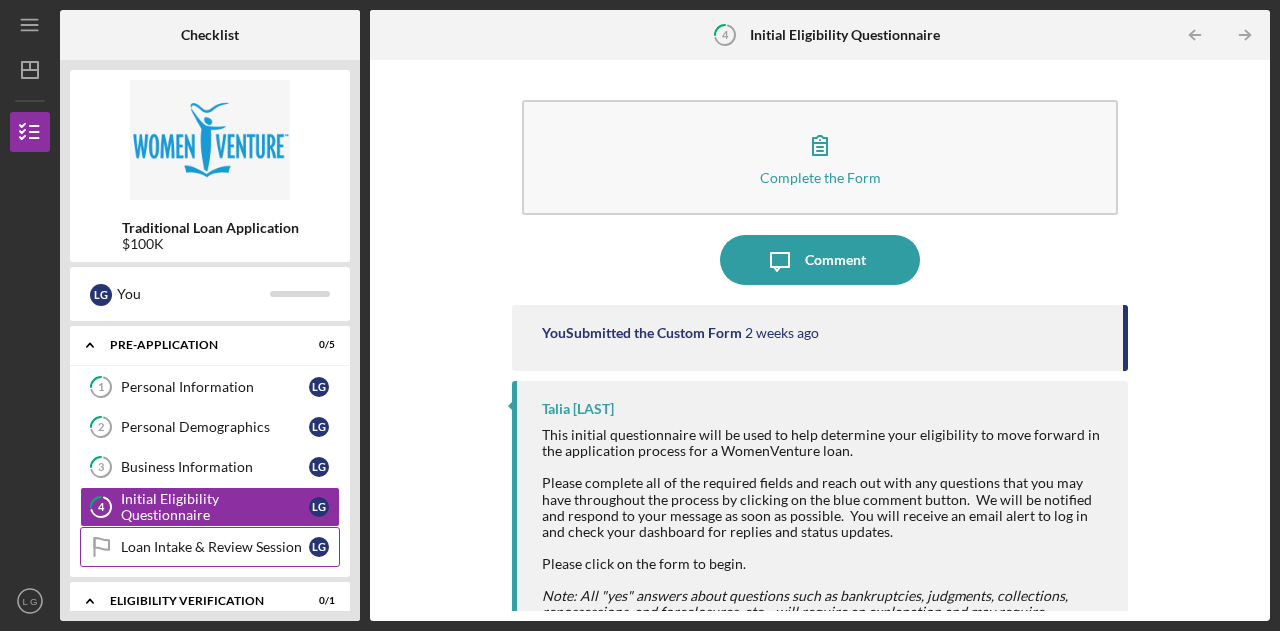 click on "Loan Intake & Review Session" at bounding box center [215, 547] 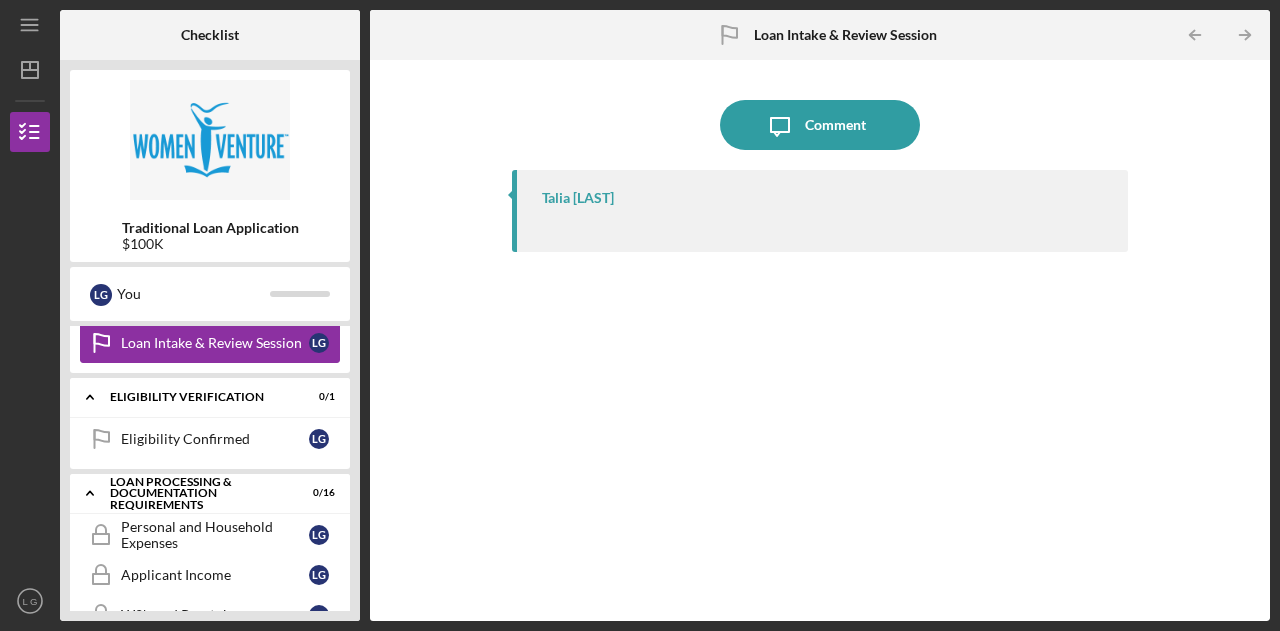 scroll, scrollTop: 216, scrollLeft: 0, axis: vertical 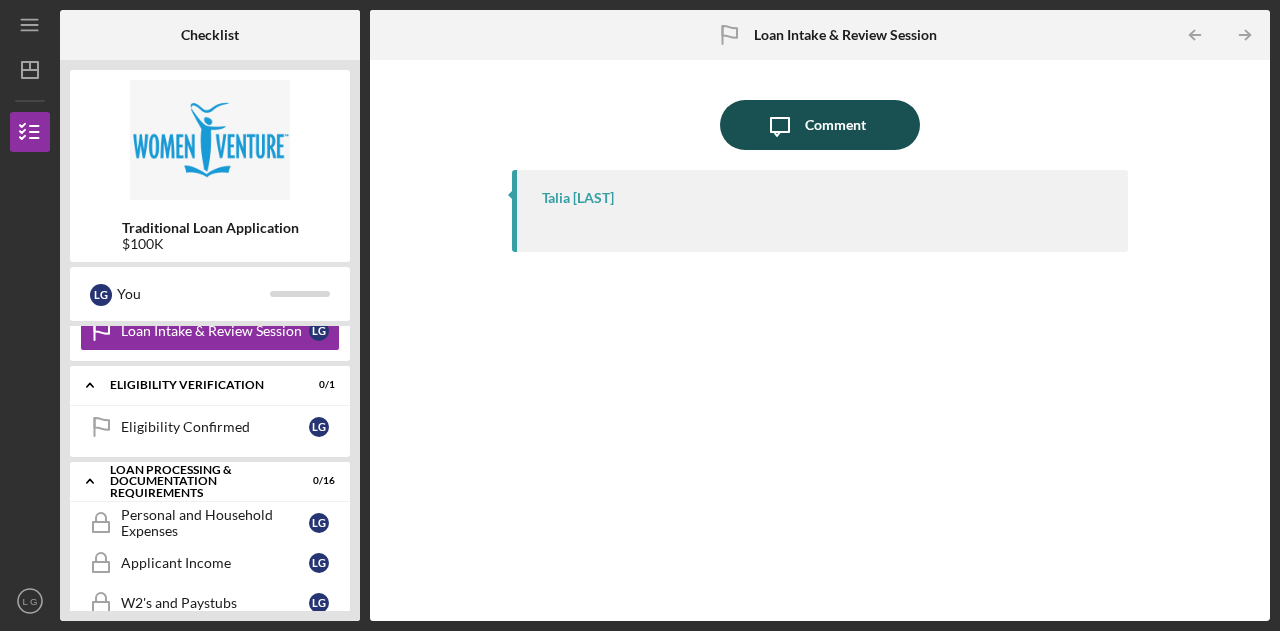 click on "Icon/Message" 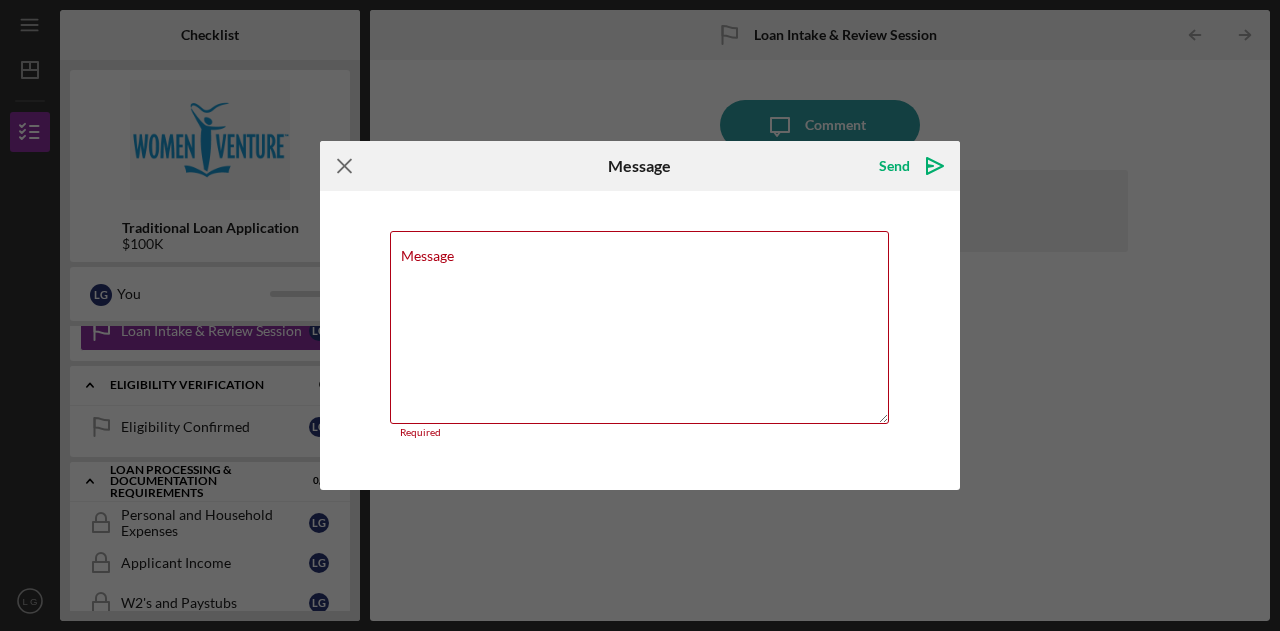 click on "Icon/Menu Close" 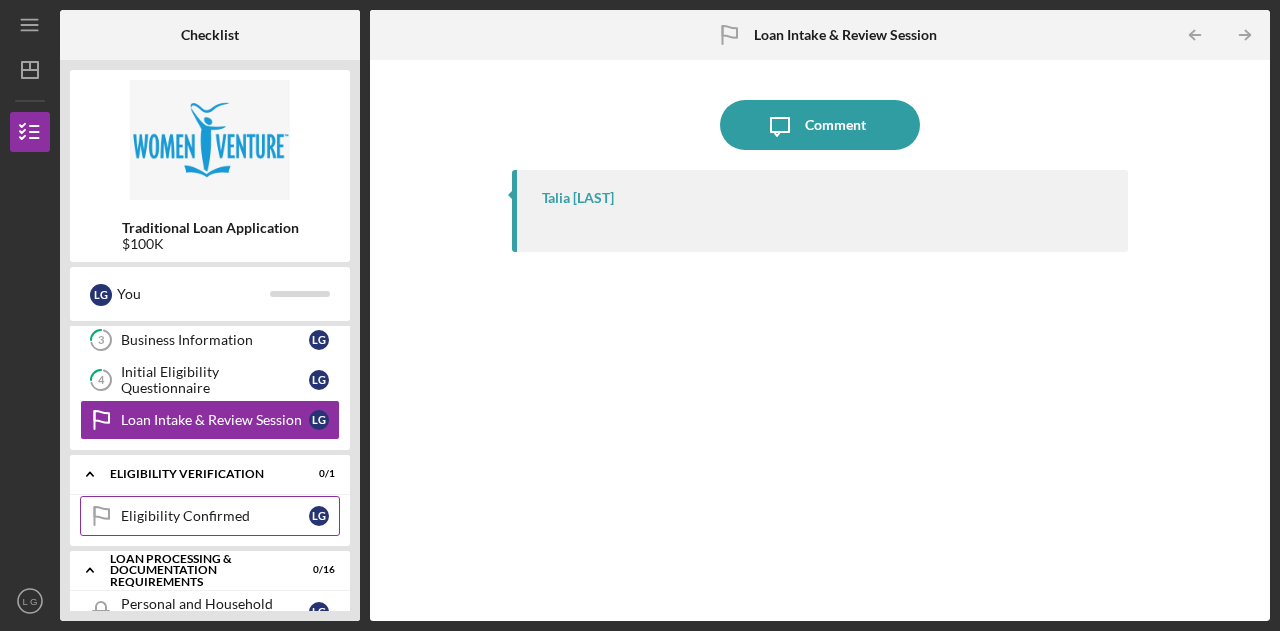 scroll, scrollTop: 126, scrollLeft: 0, axis: vertical 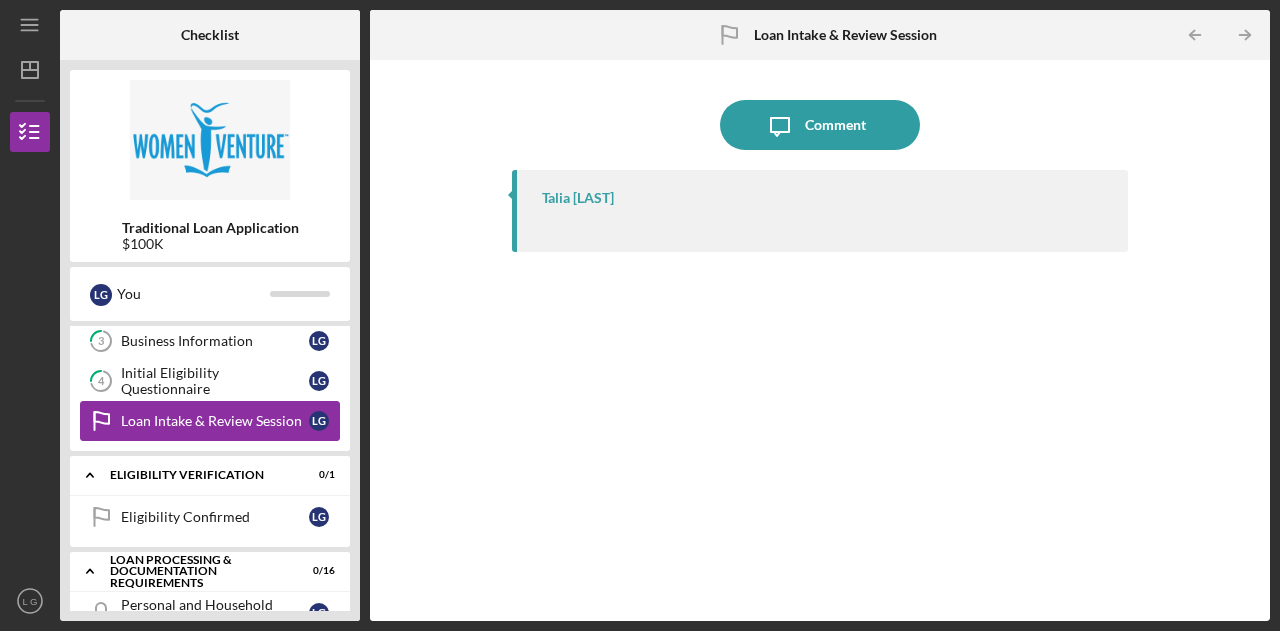 click on "Loan Intake & Review Session" at bounding box center (215, 421) 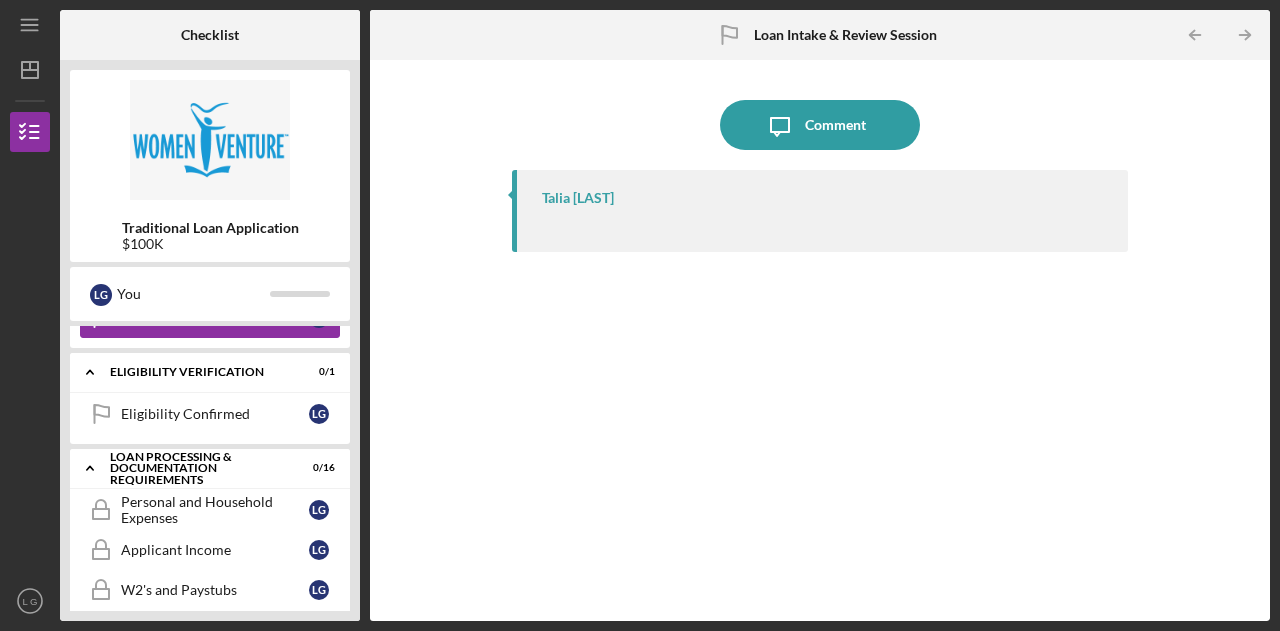 scroll, scrollTop: 230, scrollLeft: 0, axis: vertical 